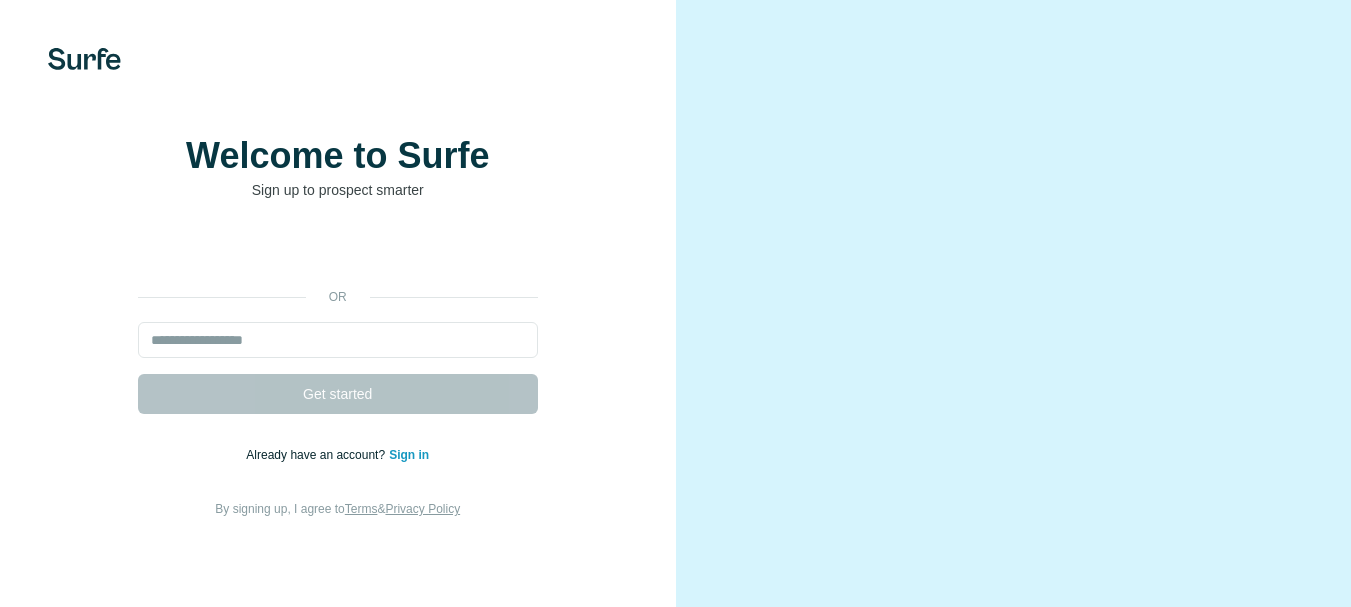 scroll, scrollTop: 0, scrollLeft: 0, axis: both 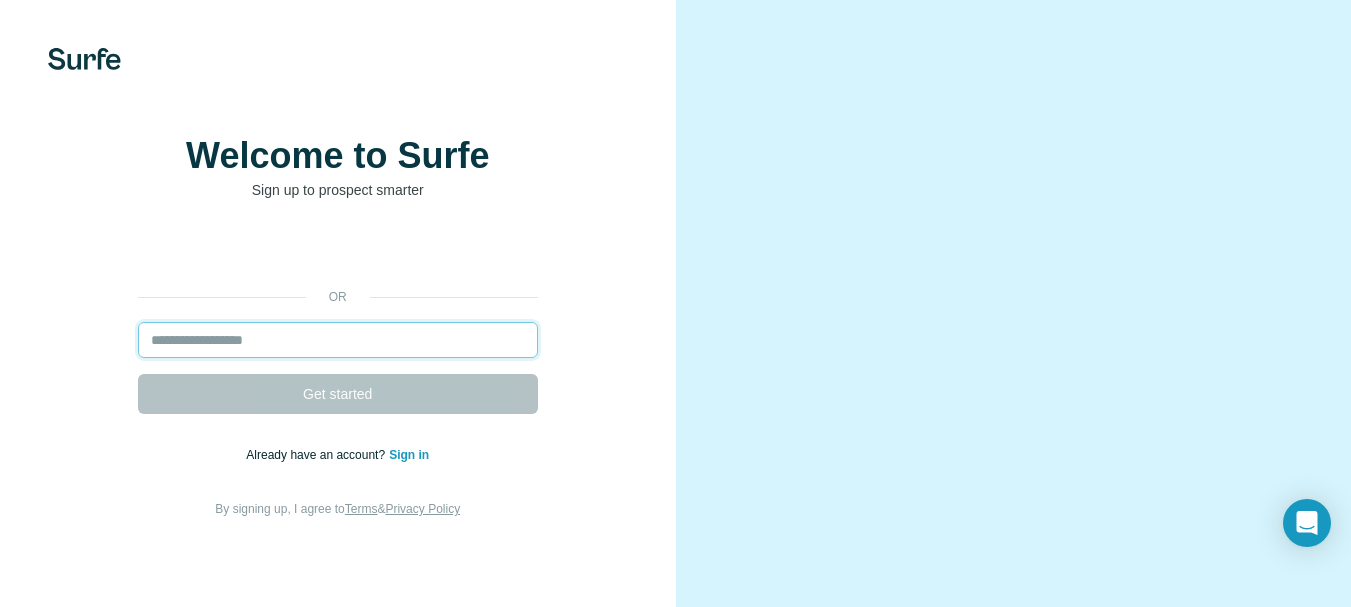 click at bounding box center [338, 340] 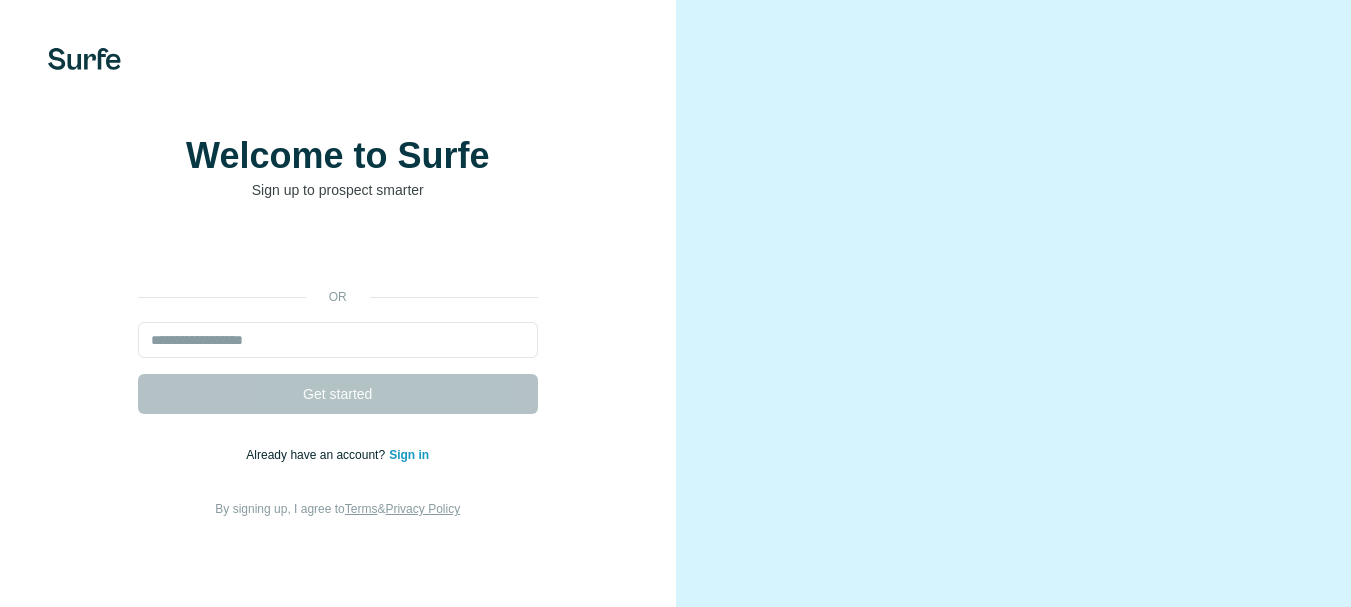 scroll, scrollTop: 0, scrollLeft: 0, axis: both 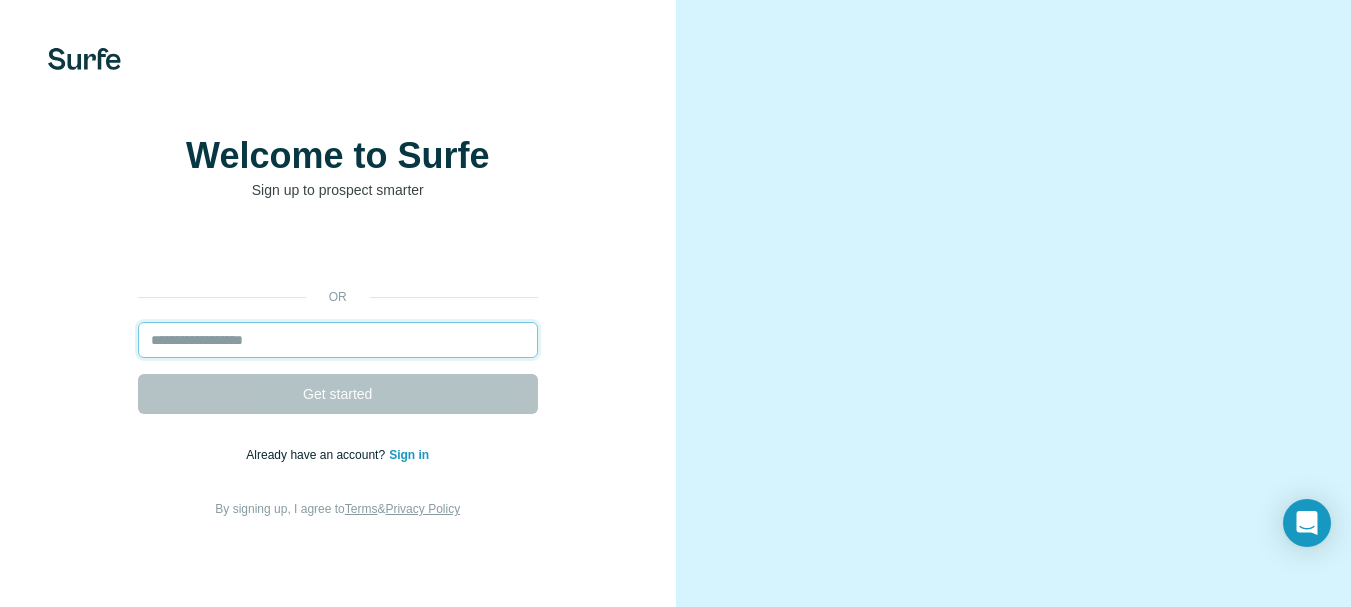 click at bounding box center (338, 340) 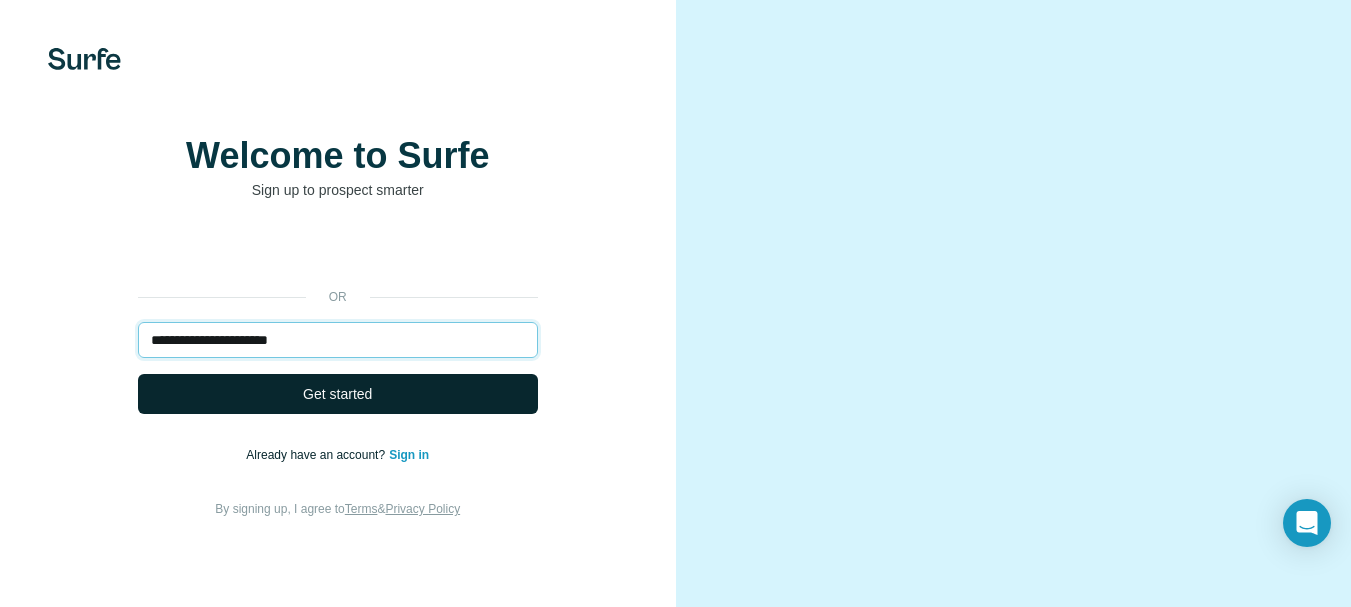 type on "**********" 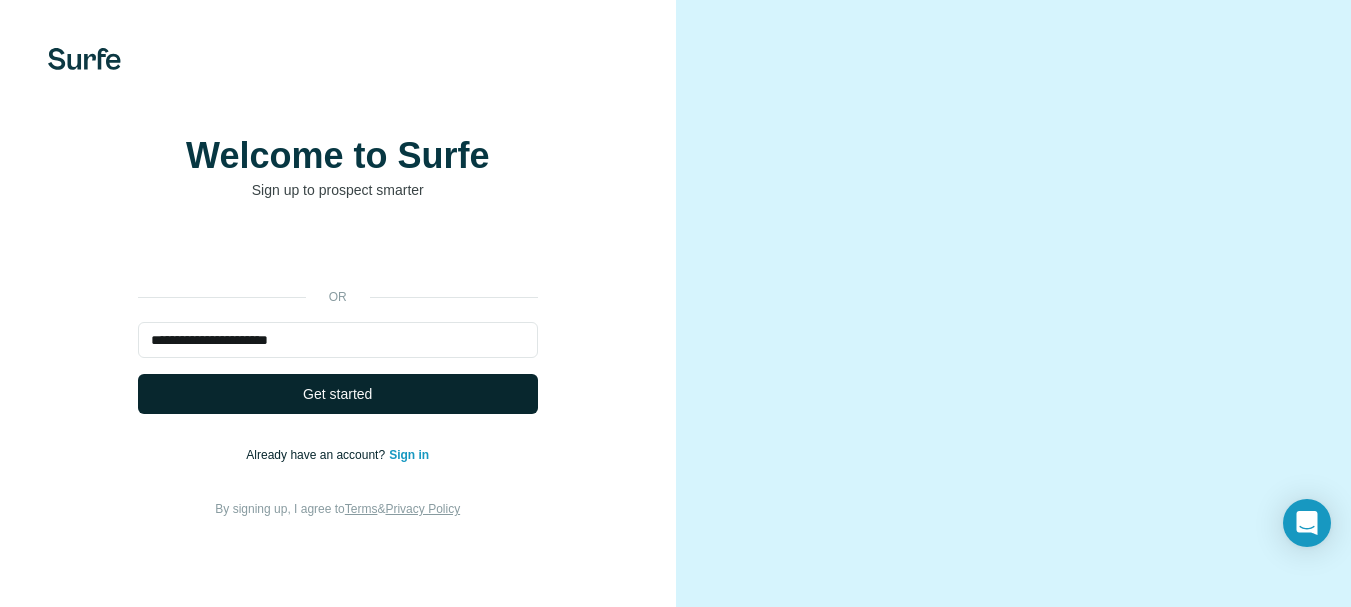 click on "Get started" at bounding box center [338, 394] 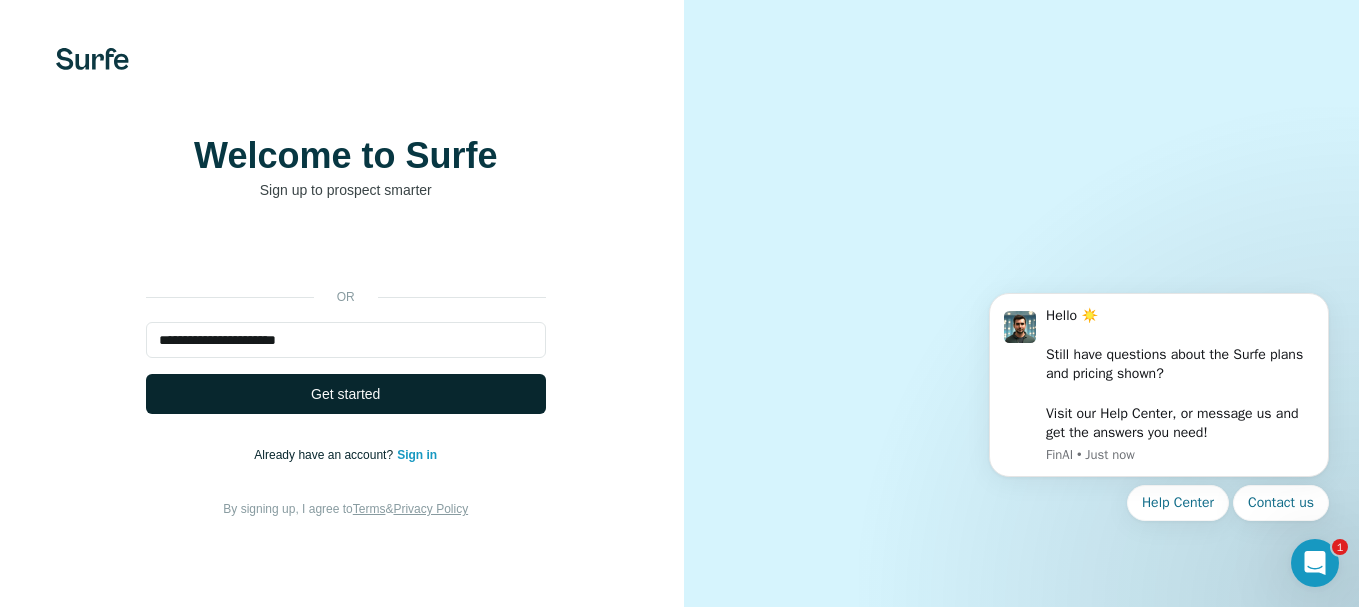 scroll, scrollTop: 0, scrollLeft: 0, axis: both 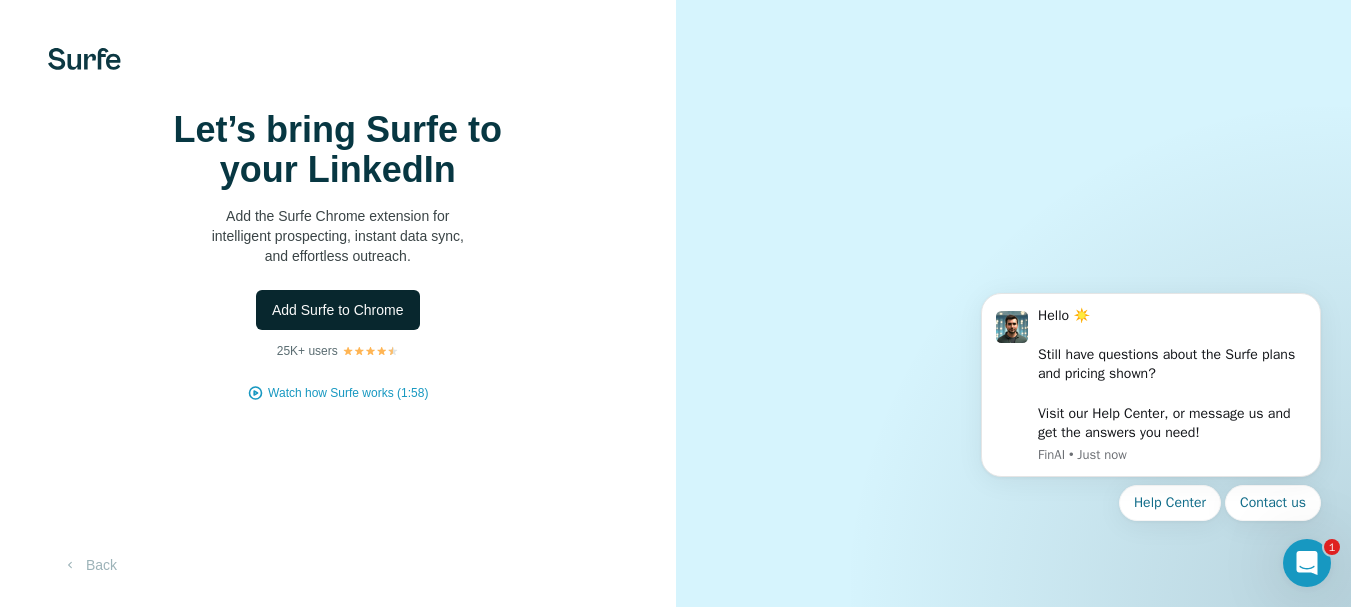 click on "Add Surfe to Chrome" at bounding box center [338, 310] 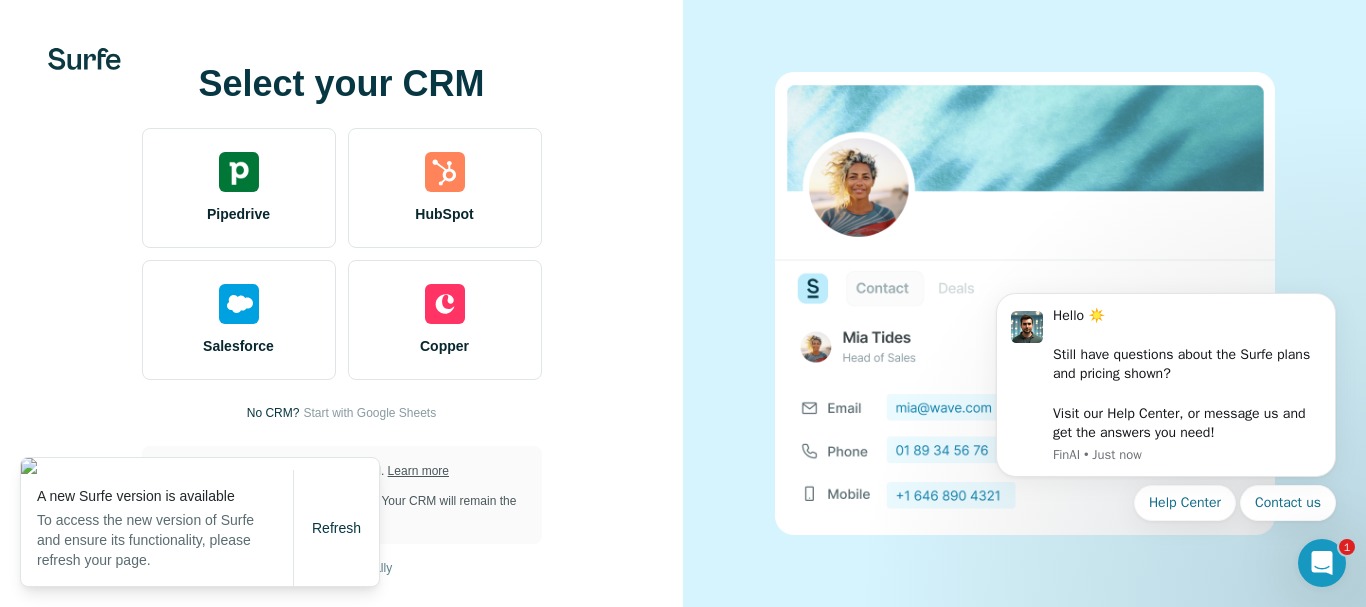 click on "Select your CRM Pipedrive HubSpot Salesforce Copper No CRM? Start with Google Sheets GDPR compliant. ISO-27001 certified.   Learn more Smart data sync prevents duplicates. Your CRM will remain the single source of truth.   Learn more I’ll do this manually" at bounding box center (341, 304) 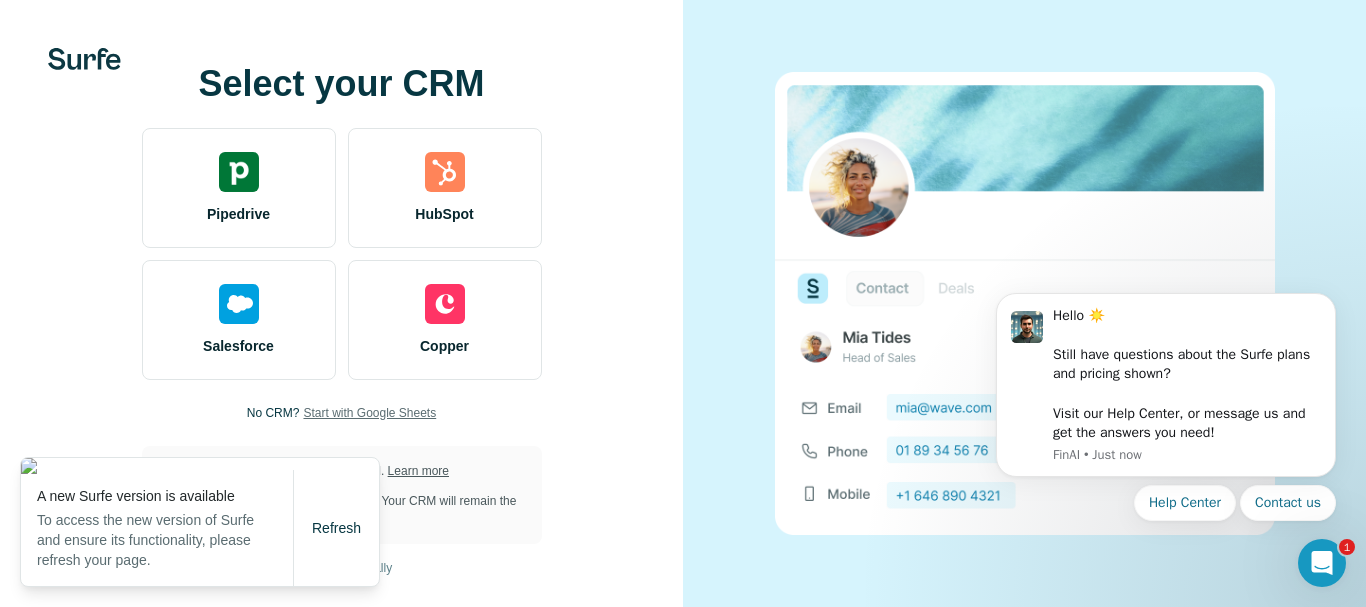 click on "Start with Google Sheets" at bounding box center (369, 413) 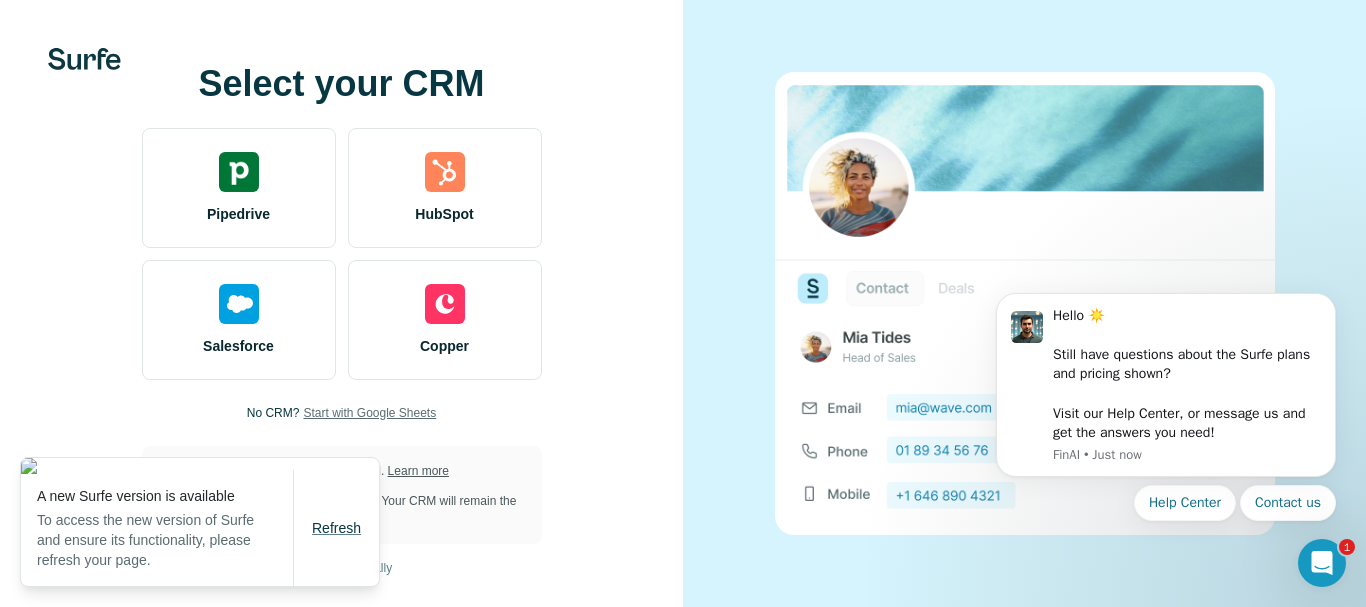 click on "Refresh" at bounding box center (336, 528) 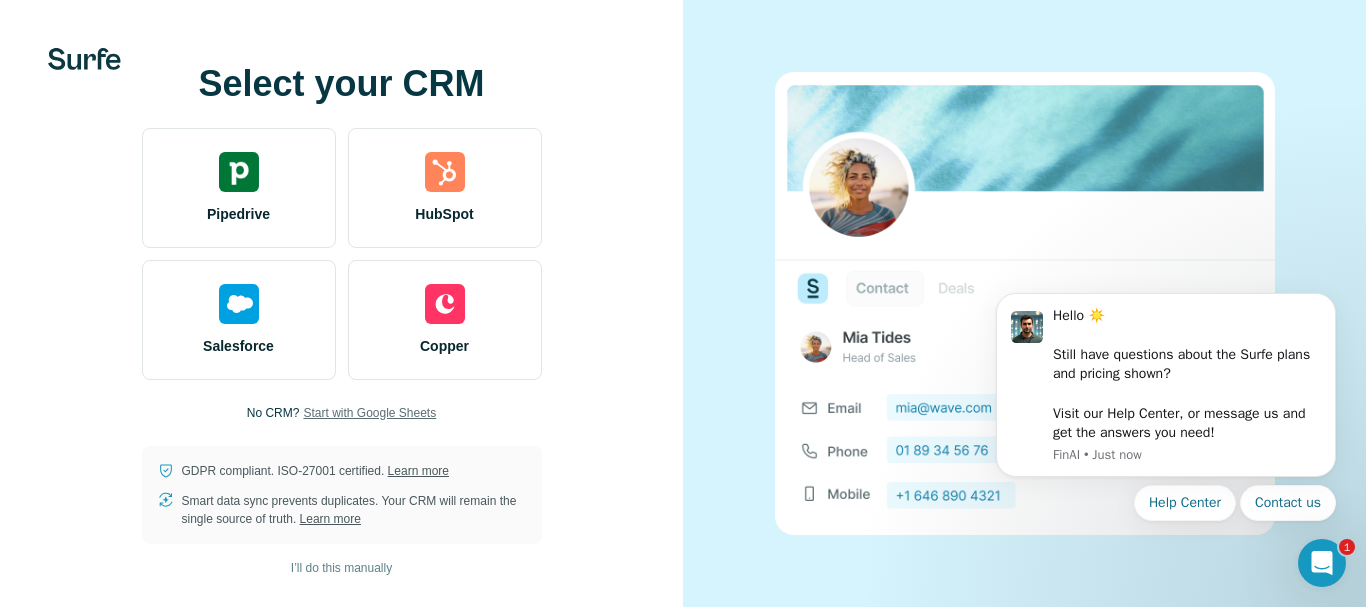click on "Start with Google Sheets" at bounding box center (369, 413) 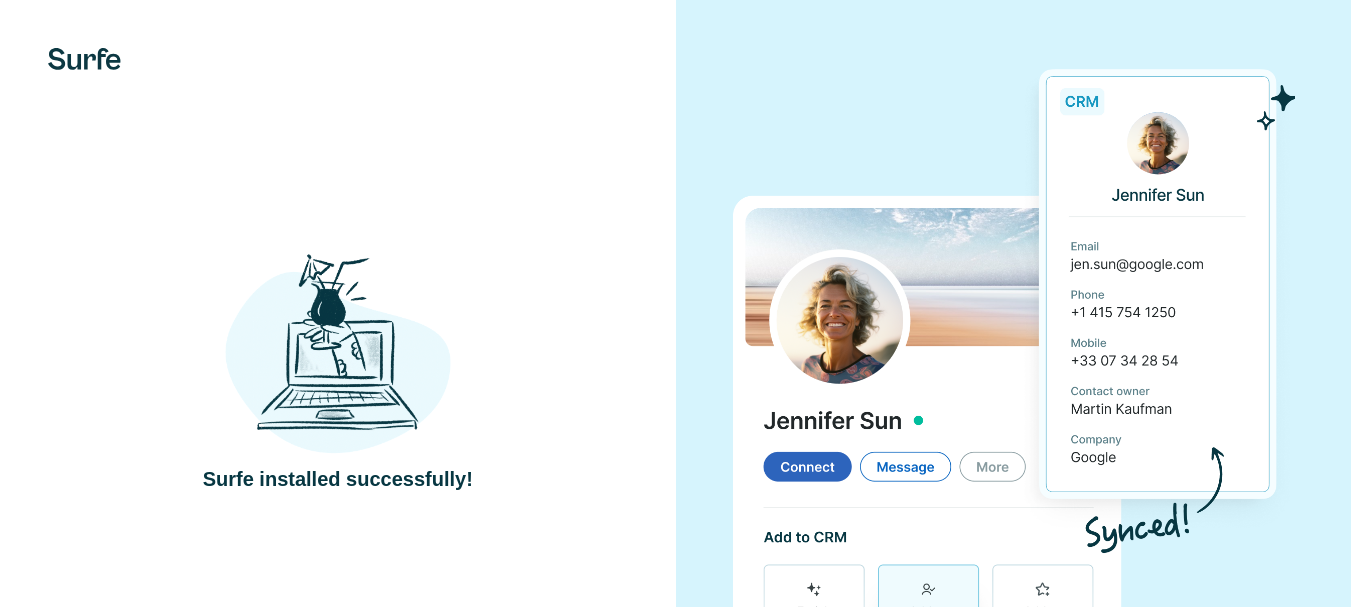 scroll, scrollTop: 0, scrollLeft: 0, axis: both 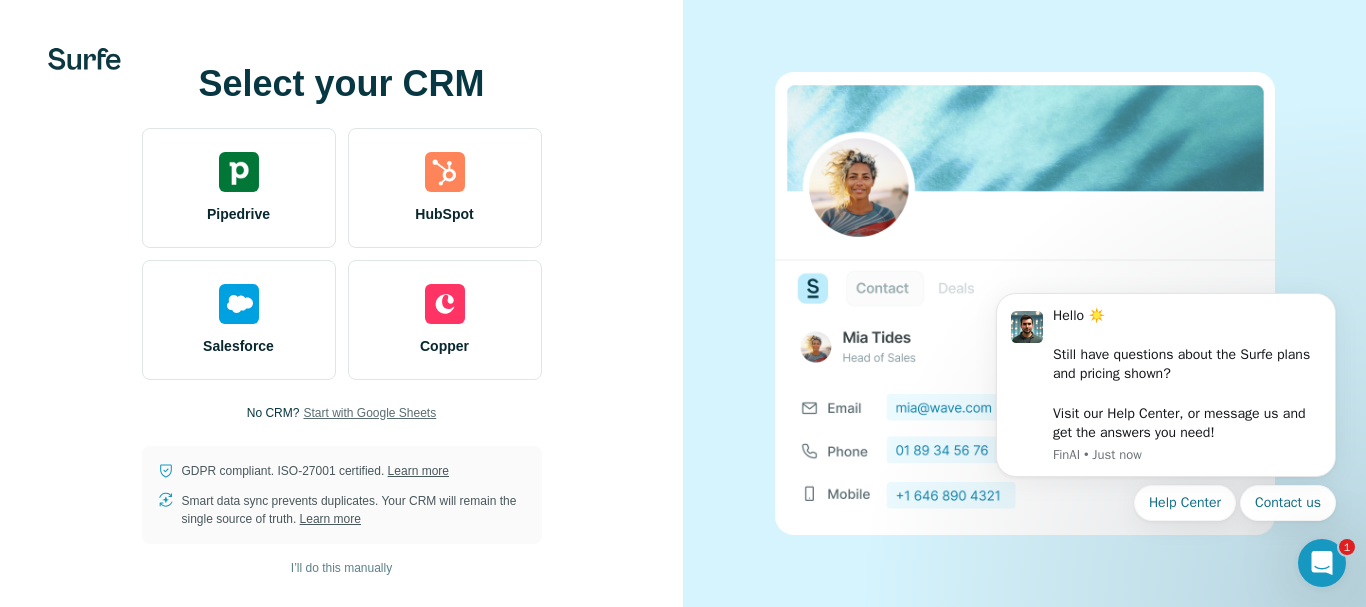 click on "Start with Google Sheets" at bounding box center (369, 413) 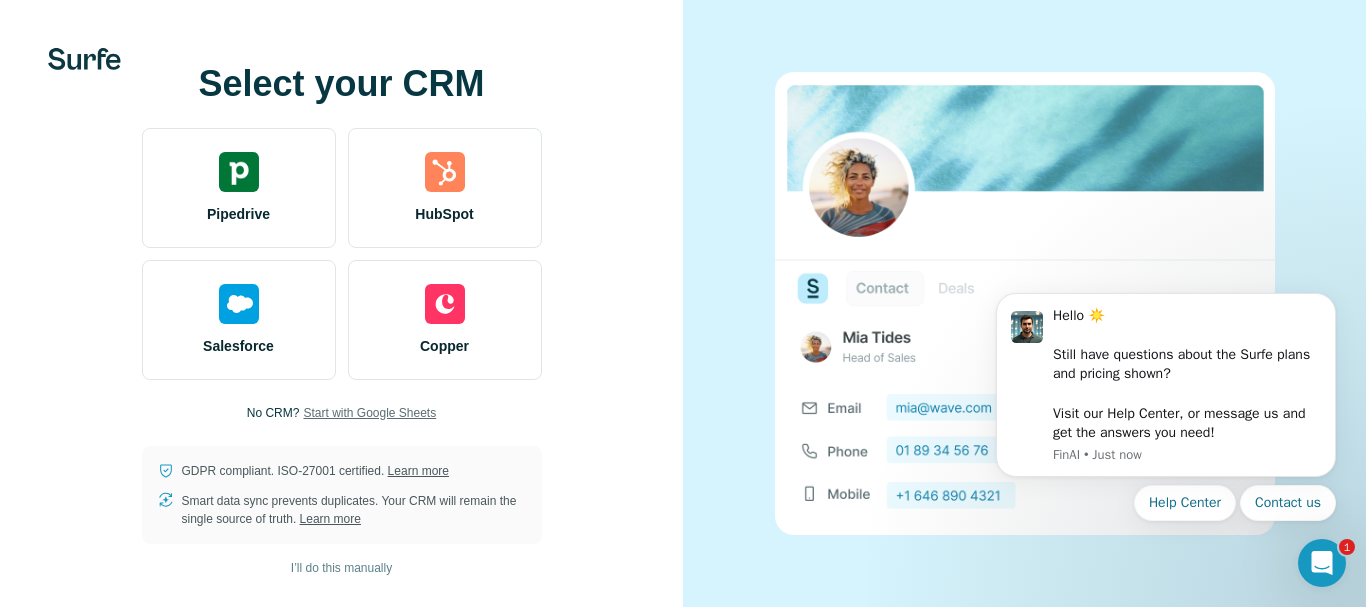 click on "Start with Google Sheets" at bounding box center [369, 413] 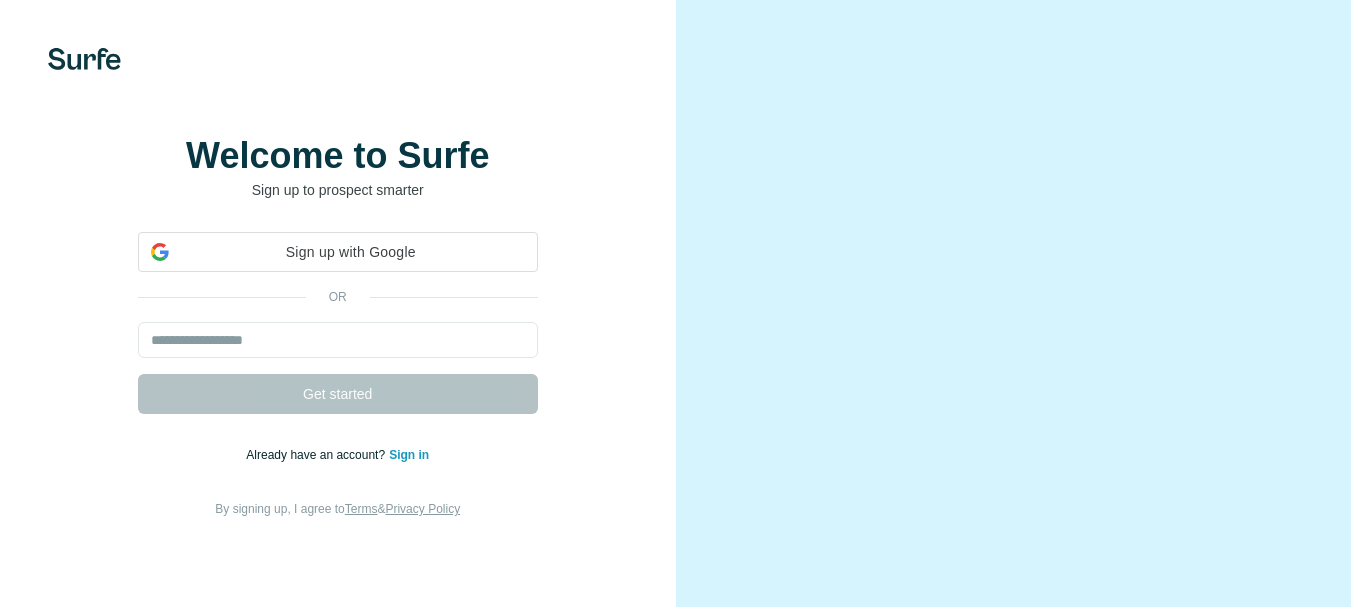 scroll, scrollTop: 0, scrollLeft: 0, axis: both 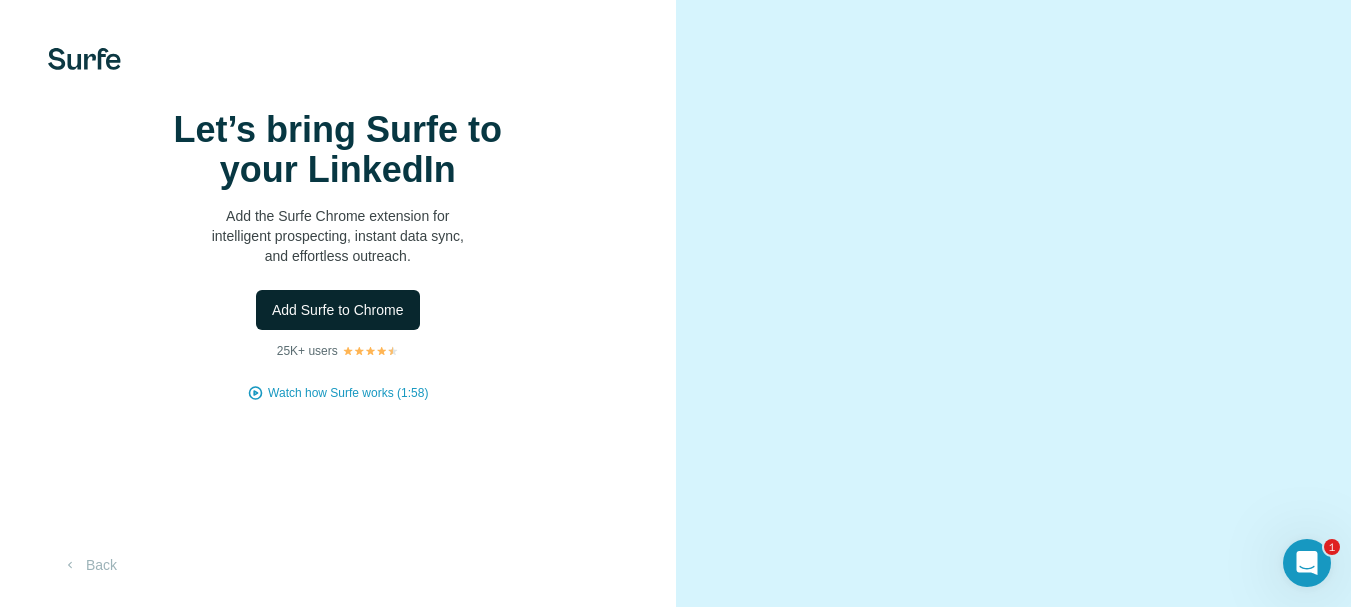 click on "Add Surfe to Chrome" at bounding box center (338, 310) 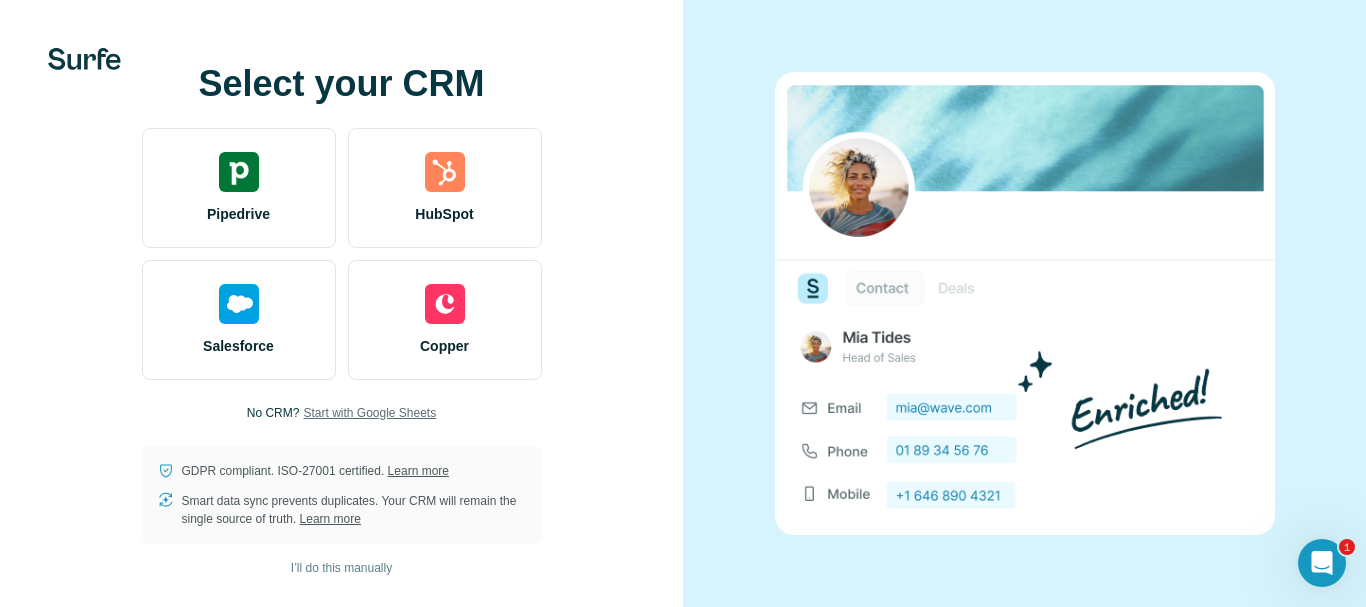 click on "Start with Google Sheets" at bounding box center (369, 413) 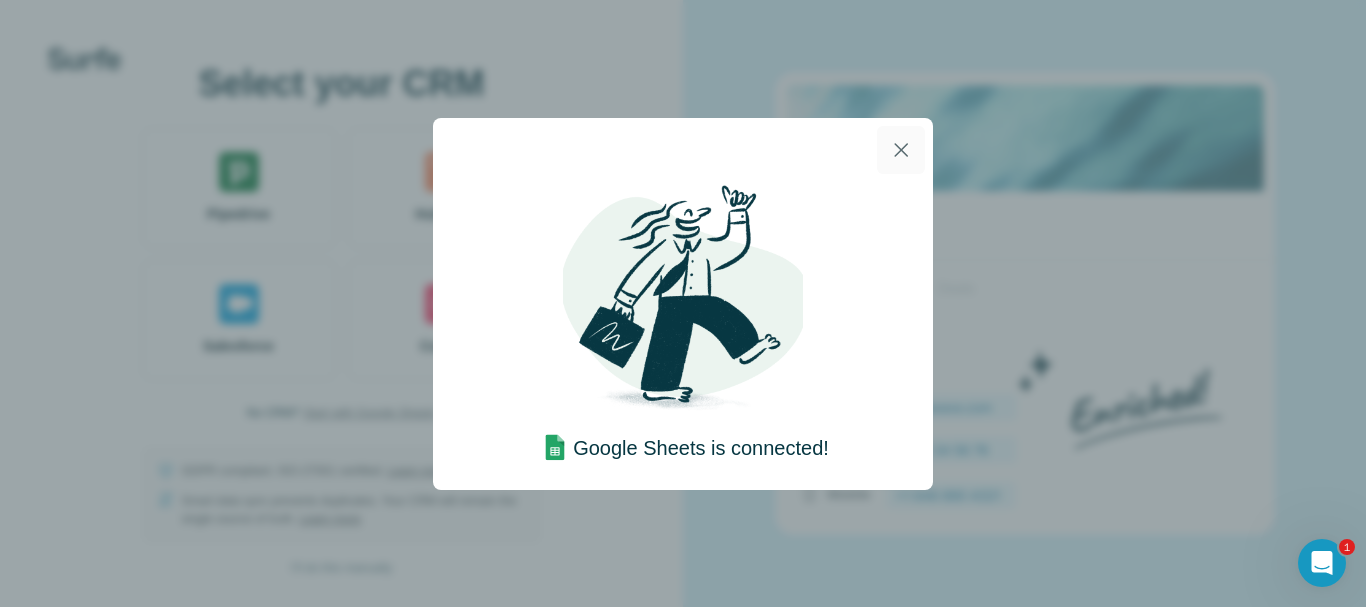 click 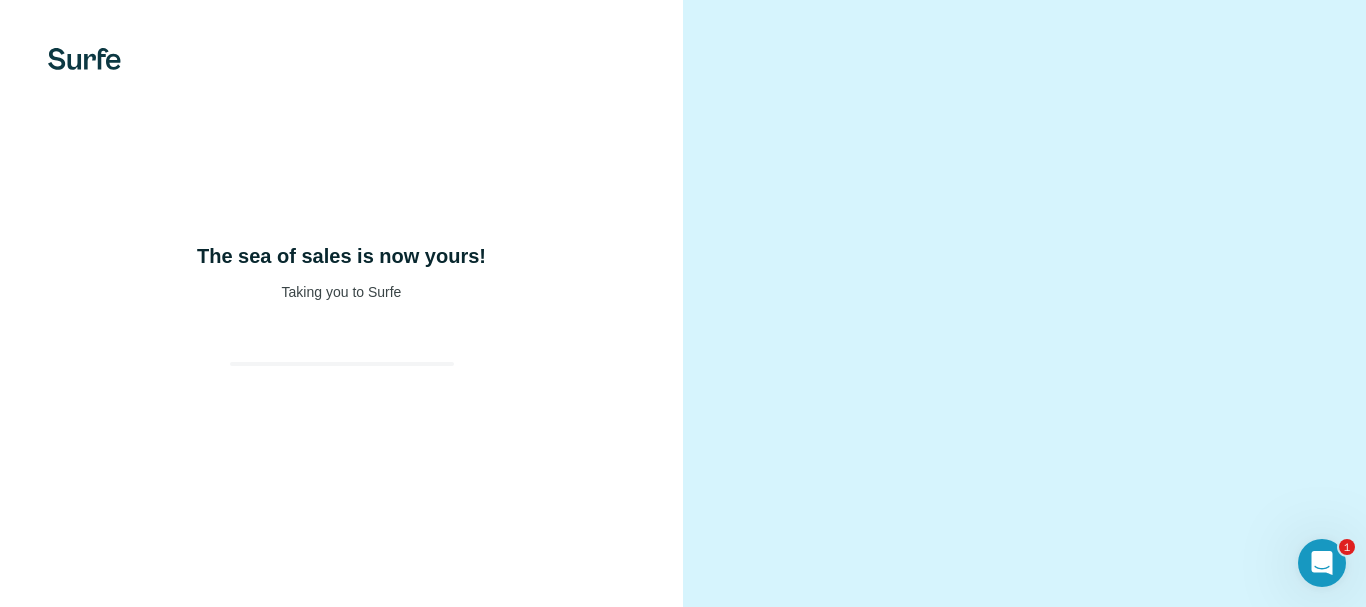 click at bounding box center [1024, 303] 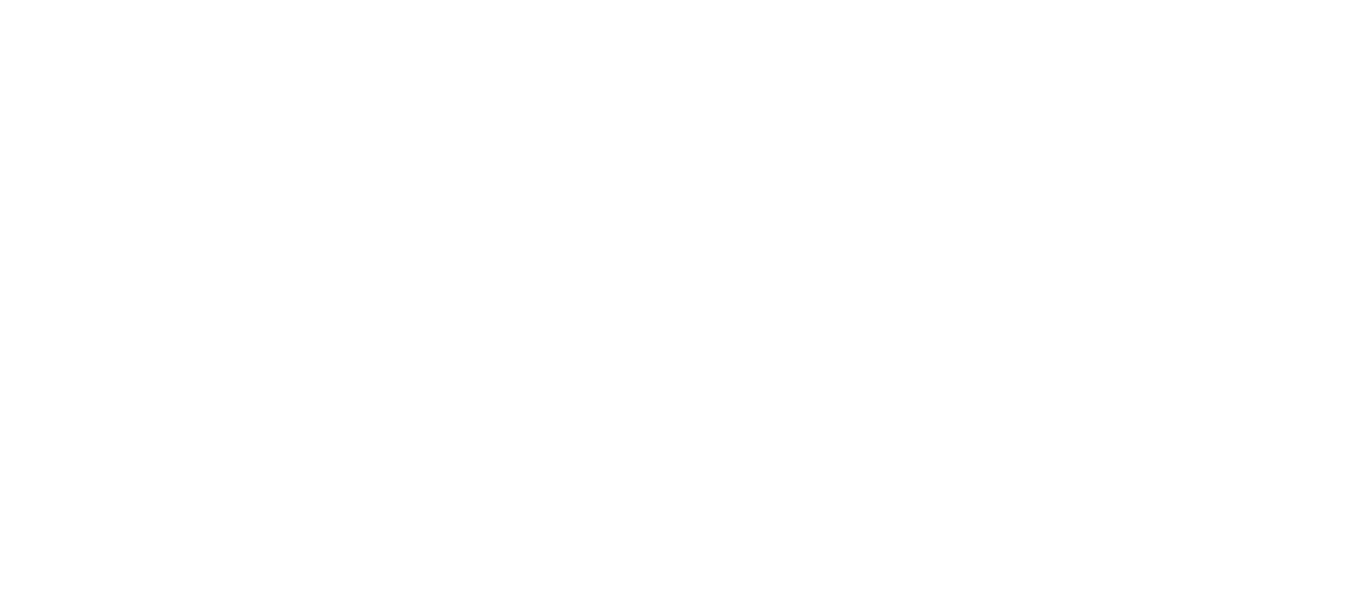 scroll, scrollTop: 0, scrollLeft: 0, axis: both 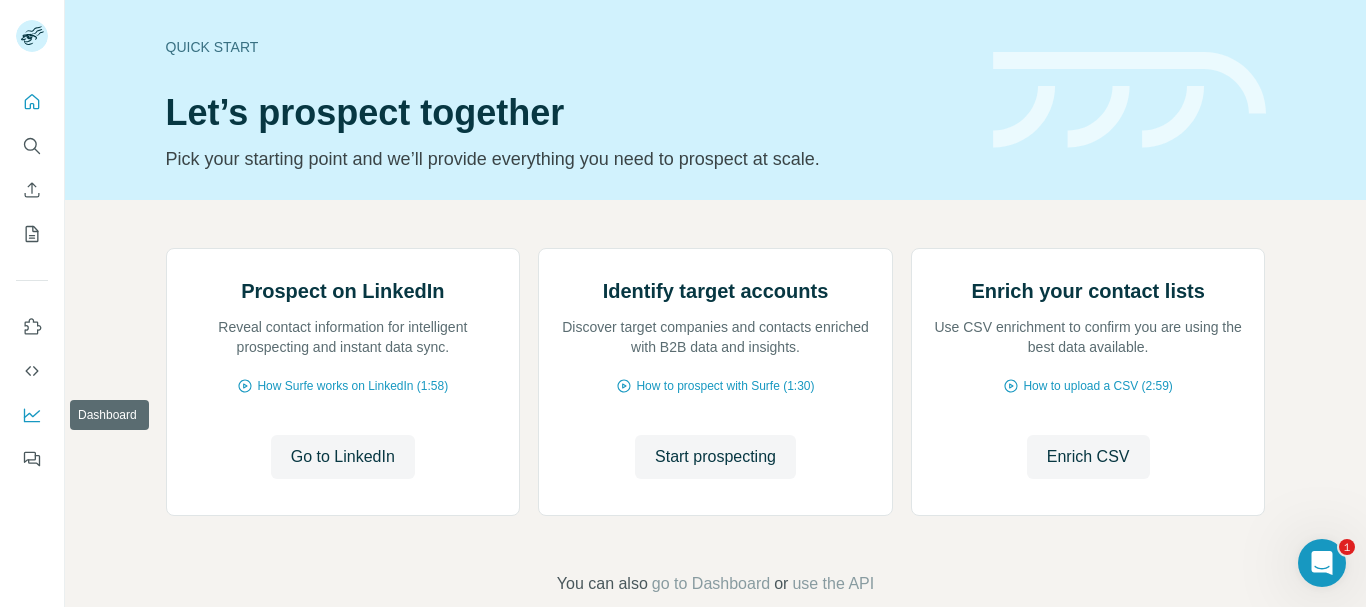 click at bounding box center [32, 415] 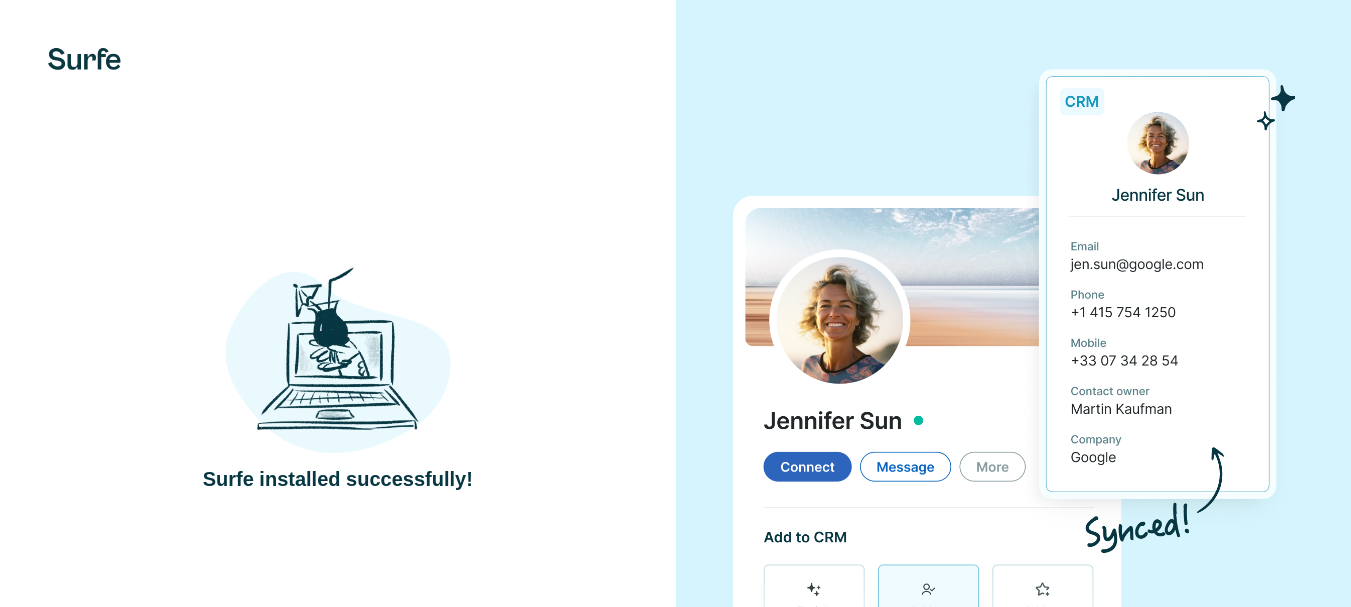 scroll, scrollTop: 0, scrollLeft: 0, axis: both 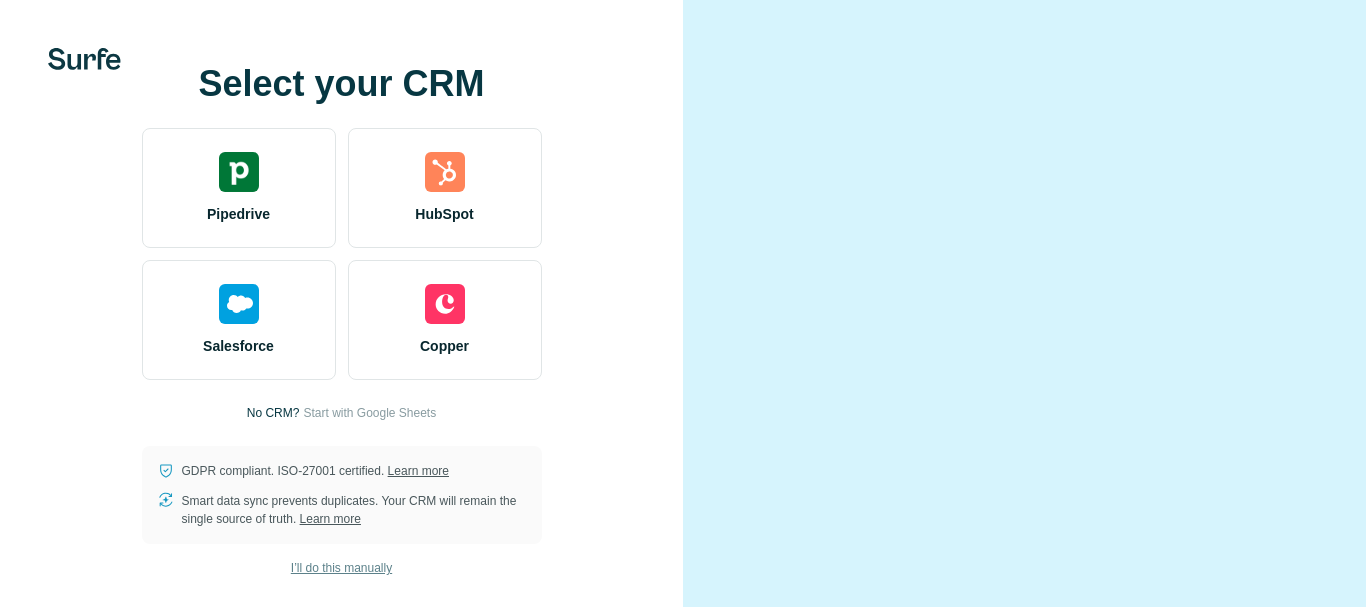 click on "I’ll do this manually" at bounding box center [341, 568] 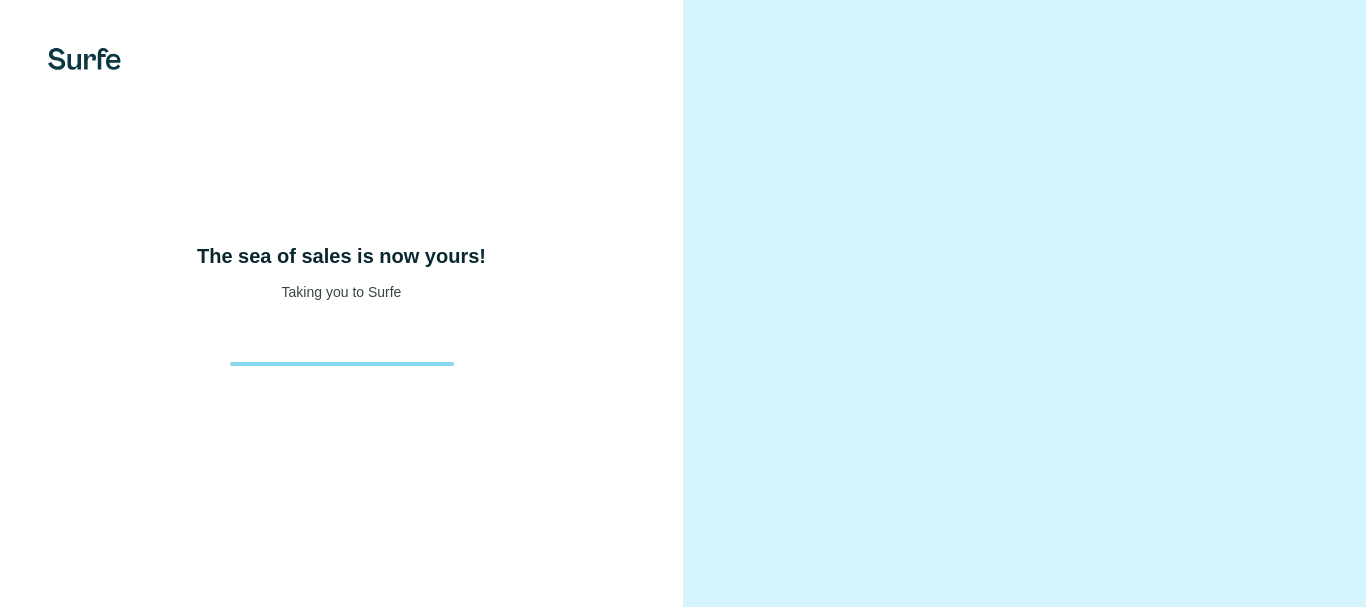 drag, startPoint x: 330, startPoint y: 565, endPoint x: 269, endPoint y: 521, distance: 75.21303 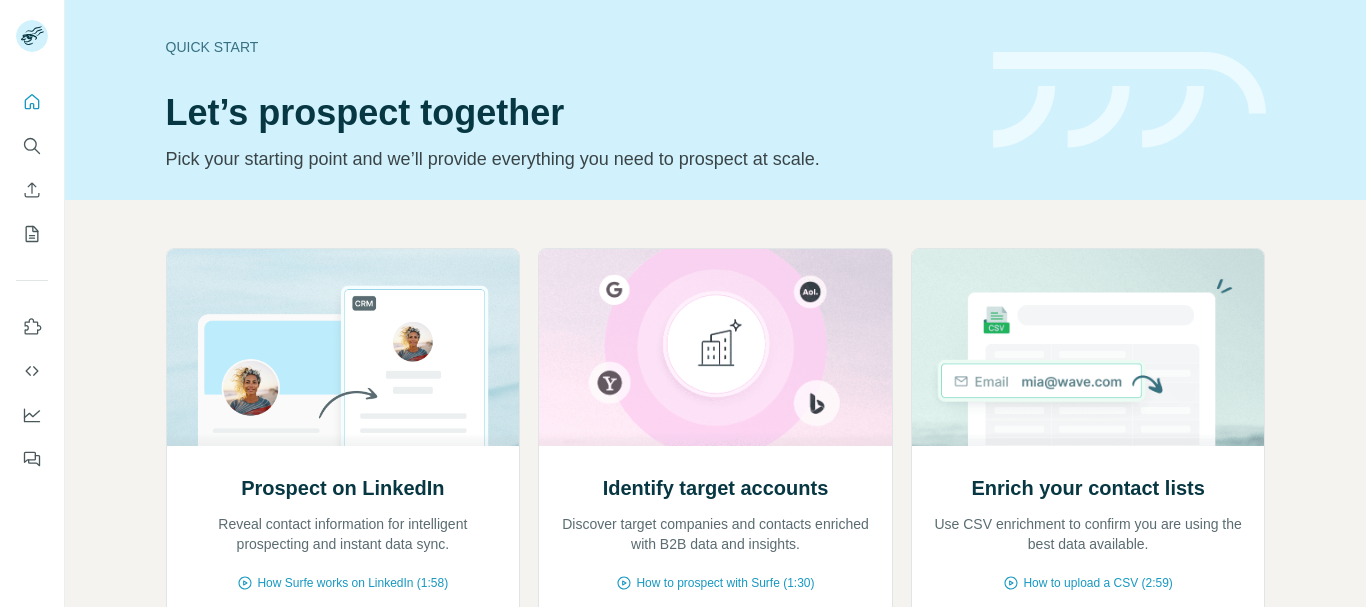 scroll, scrollTop: 0, scrollLeft: 0, axis: both 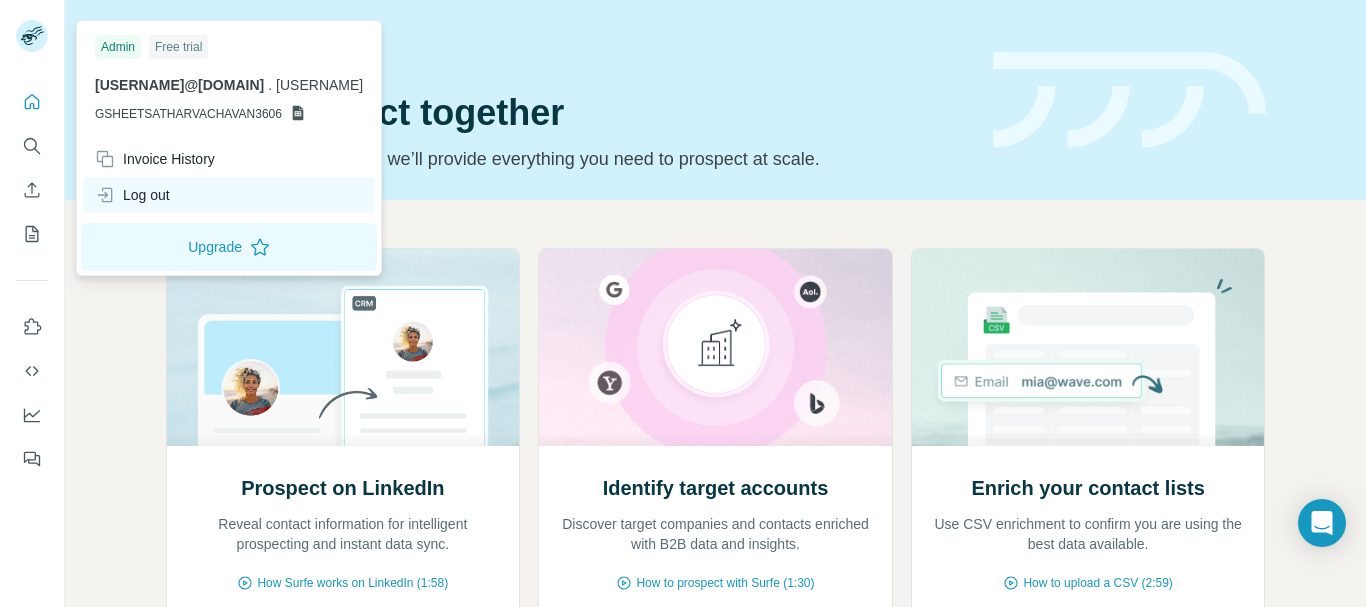 click on "Log out" at bounding box center [229, 195] 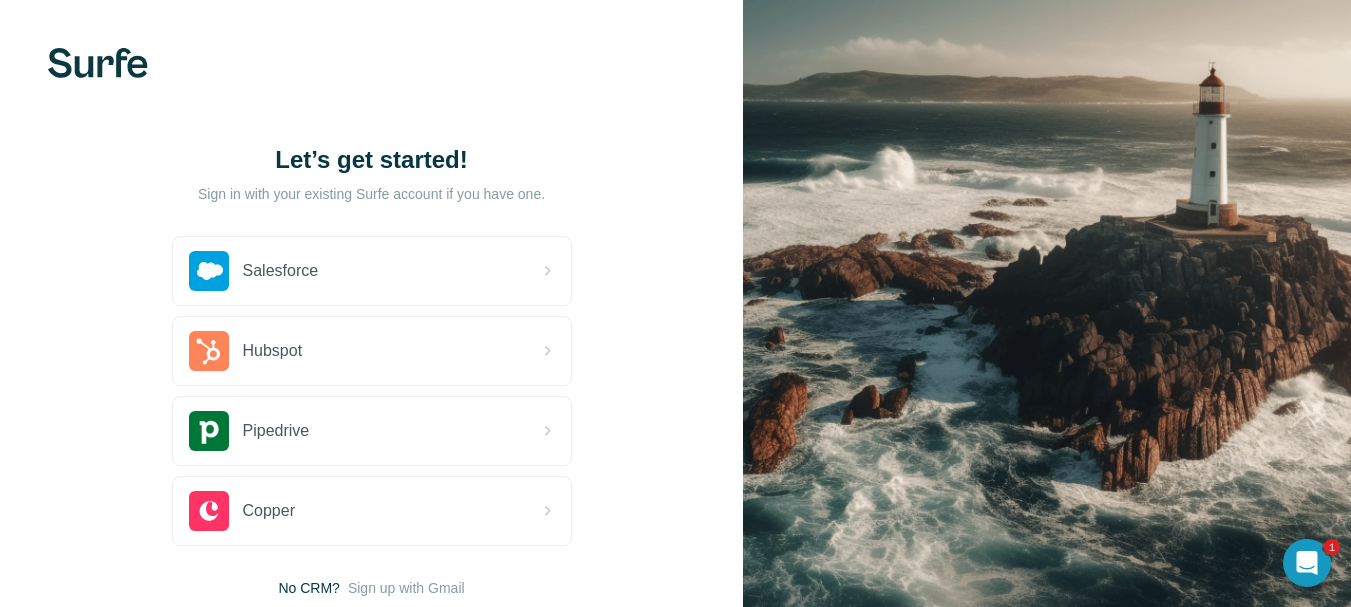 scroll, scrollTop: 0, scrollLeft: 0, axis: both 